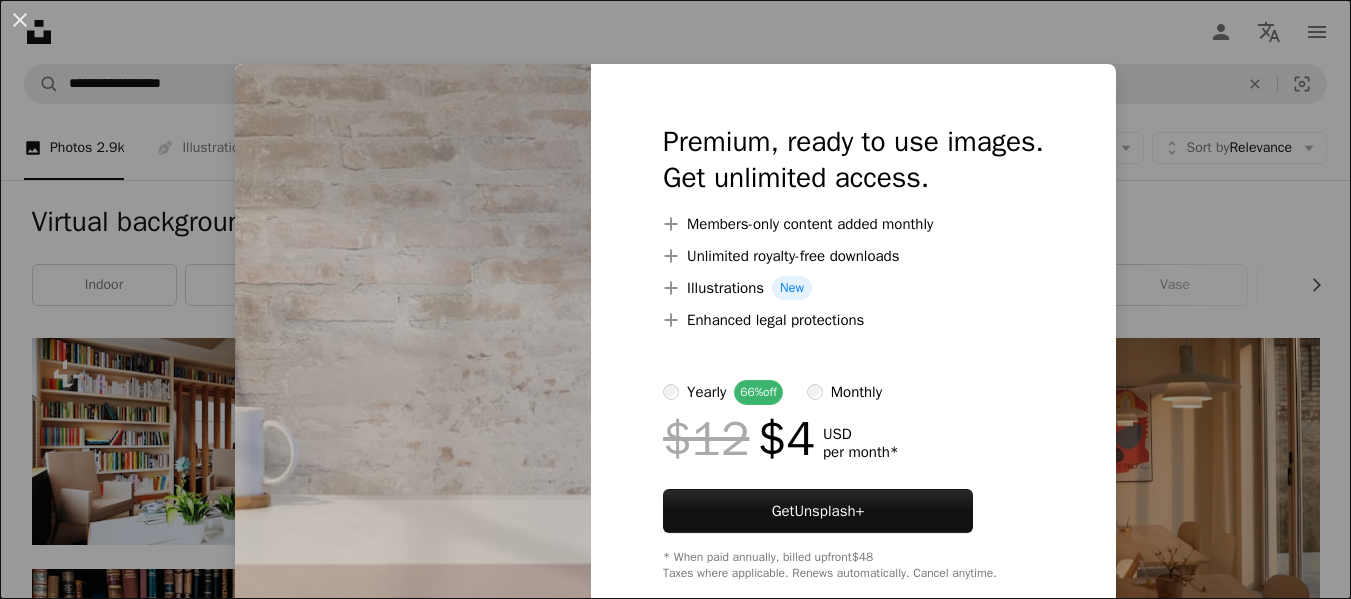 scroll, scrollTop: 1723, scrollLeft: 0, axis: vertical 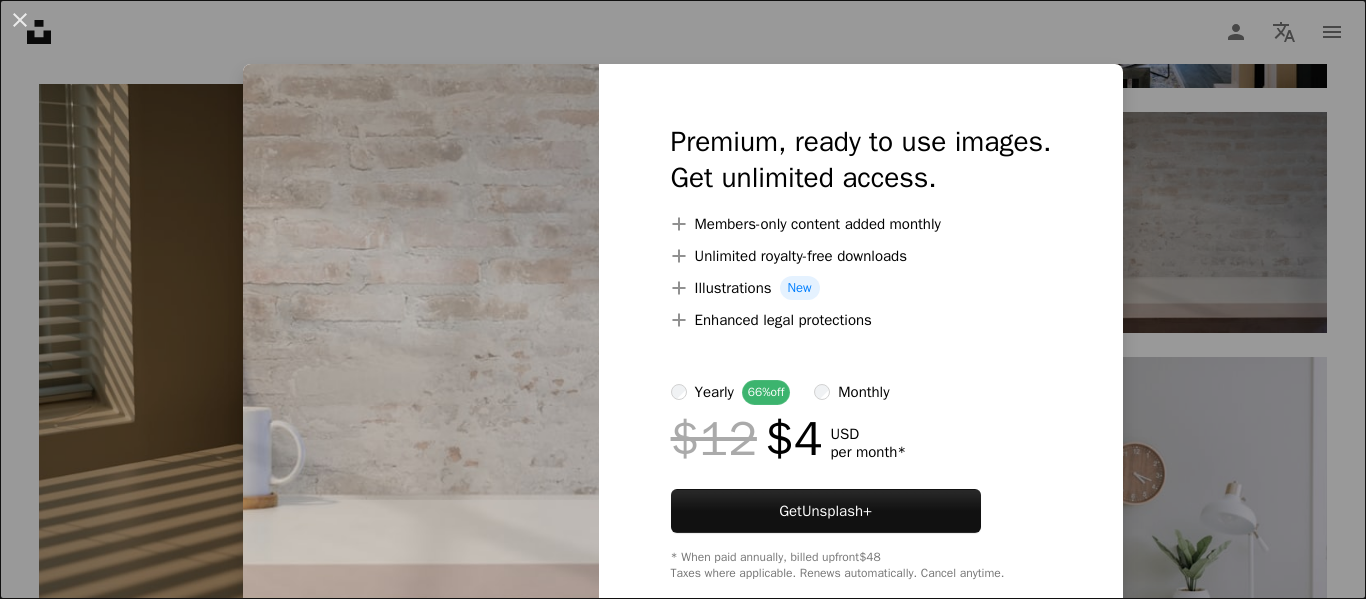 click on "An X shape Premium, ready to use images. Get unlimited access. A plus sign Members-only content added monthly A plus sign Unlimited royalty-free downloads A plus sign Illustrations  New A plus sign Enhanced legal protections yearly 66%  off monthly $12   $4 USD per month * Get  Unsplash+ * When paid annually, billed upfront  $48 Taxes where applicable. Renews automatically. Cancel anytime." at bounding box center (683, 299) 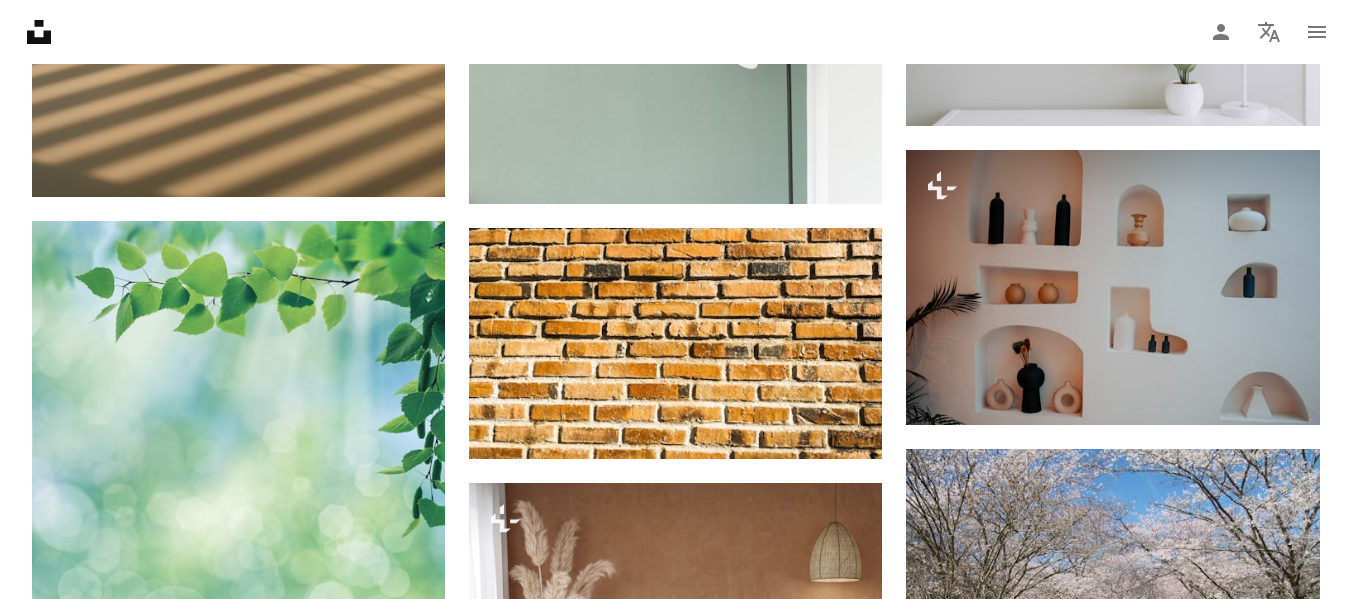 scroll, scrollTop: 2255, scrollLeft: 0, axis: vertical 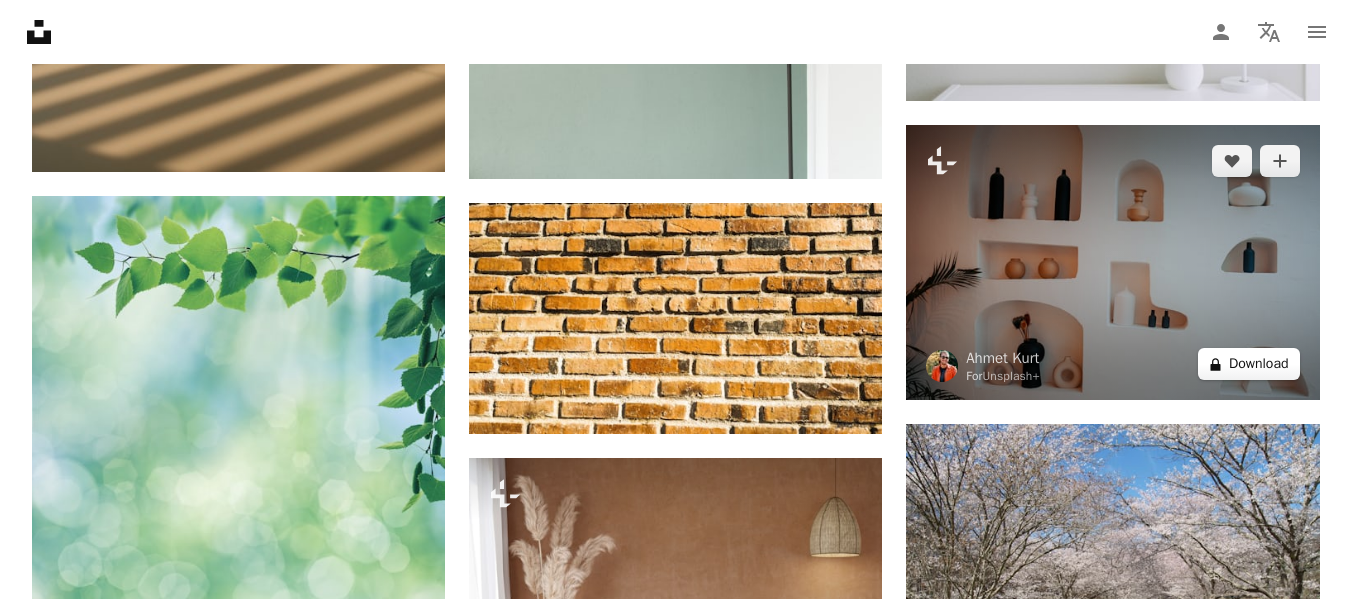 click on "A lock Download" at bounding box center [1249, 364] 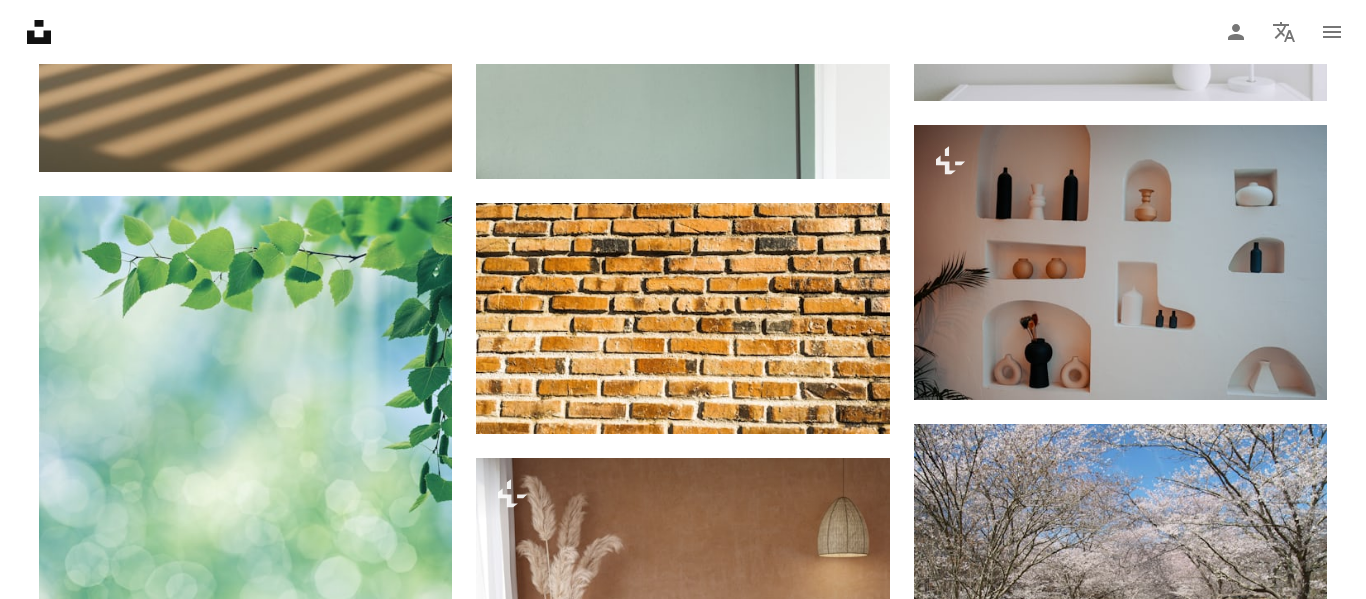 click on "An X shape Premium, ready to use images. Get unlimited access. A plus sign Members-only content added monthly A plus sign Unlimited royalty-free downloads A plus sign Illustrations  New A plus sign Enhanced legal protections yearly 66%  off monthly $12   $4 USD per month * Get  Unsplash+ * When paid annually, billed upfront  $48 Taxes where applicable. Renews automatically. Cancel anytime." at bounding box center [683, 5181] 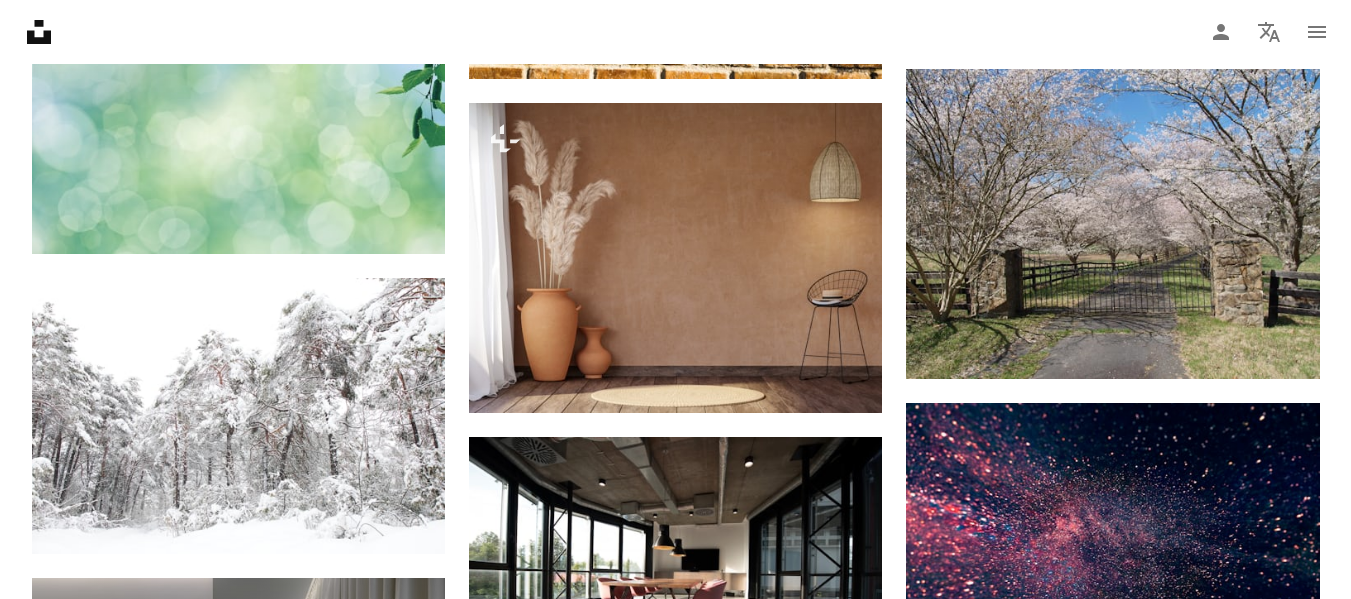 scroll, scrollTop: 2648, scrollLeft: 0, axis: vertical 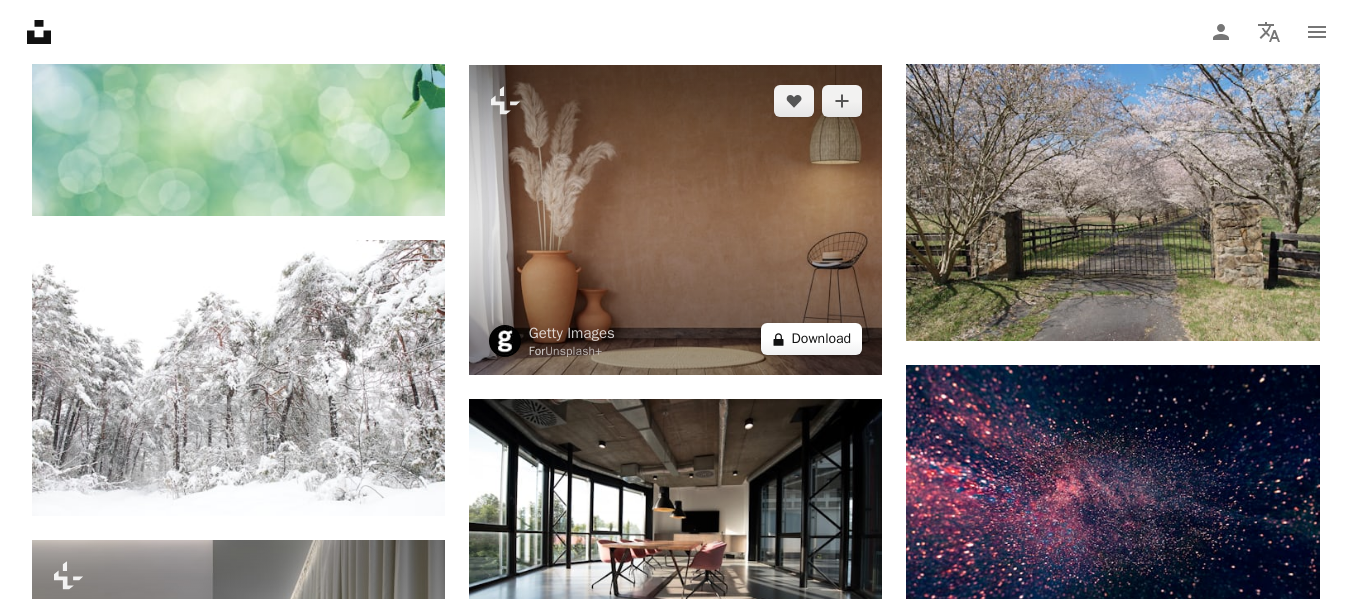 click on "A lock Download" at bounding box center [812, 339] 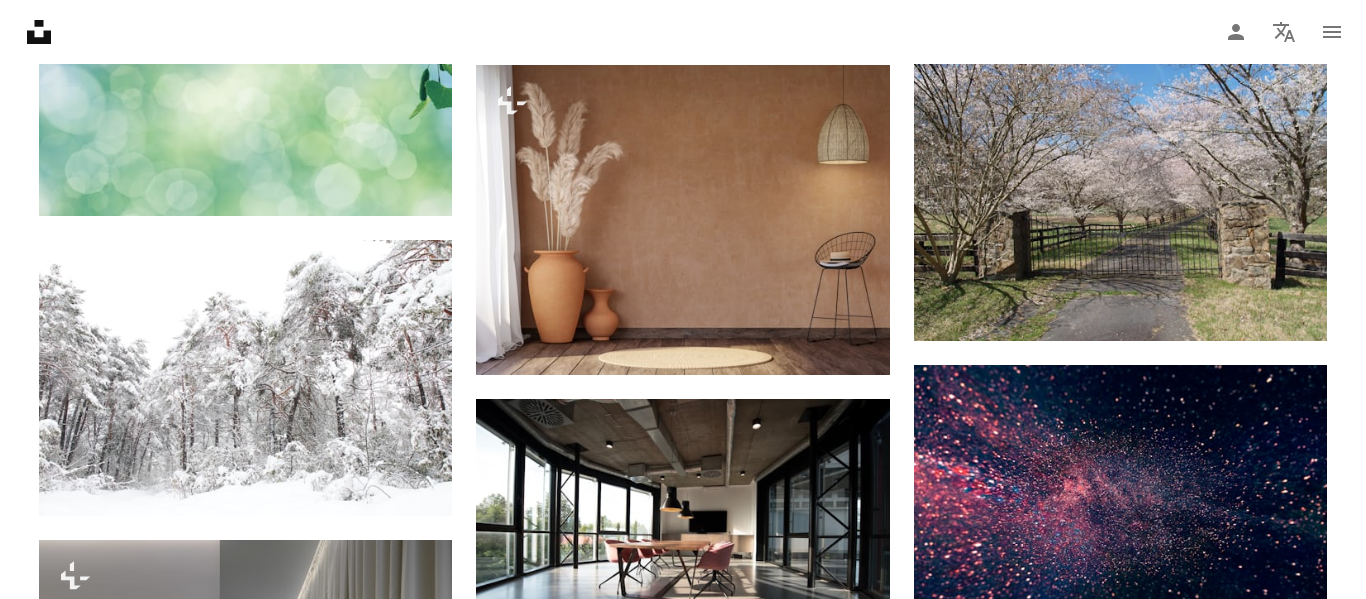 click on "An X shape Premium, ready to use images. Get unlimited access. A plus sign Members-only content added monthly A plus sign Unlimited royalty-free downloads A plus sign Illustrations  New A plus sign Enhanced legal protections yearly 66%  off monthly $12   $4 USD per month * Get  Unsplash+ * When paid annually, billed upfront  $48 Taxes where applicable. Renews automatically. Cancel anytime." at bounding box center (683, 4788) 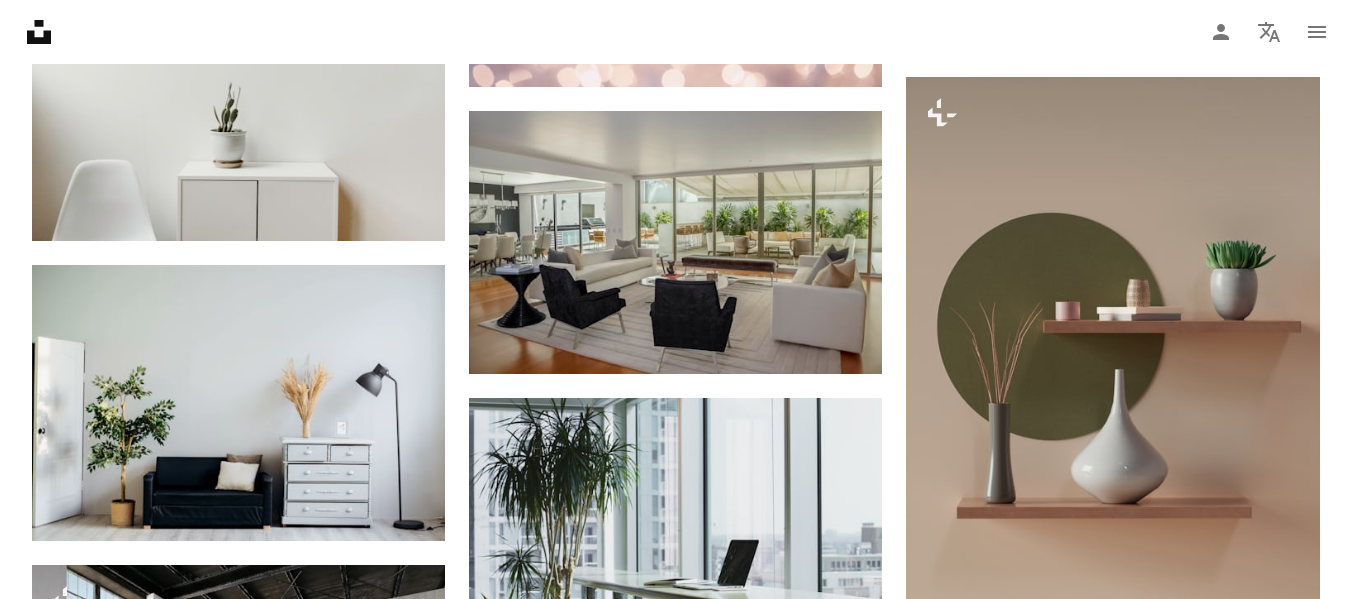 scroll, scrollTop: 3510, scrollLeft: 0, axis: vertical 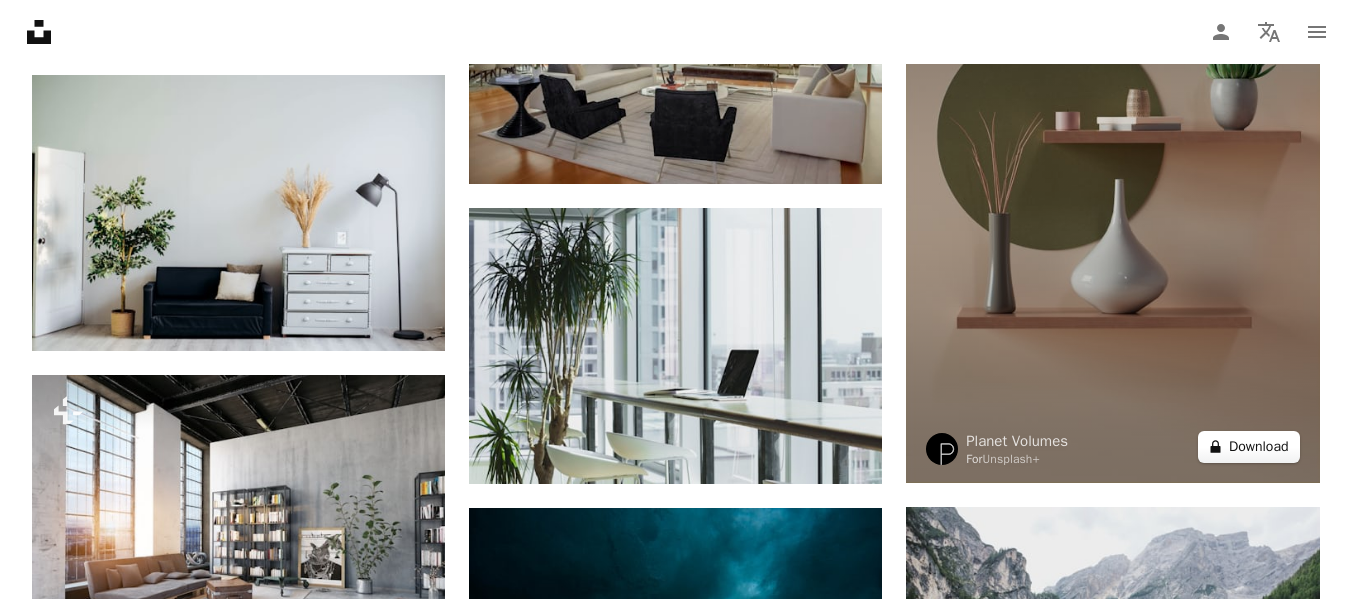 click on "A lock Download" at bounding box center [1249, 447] 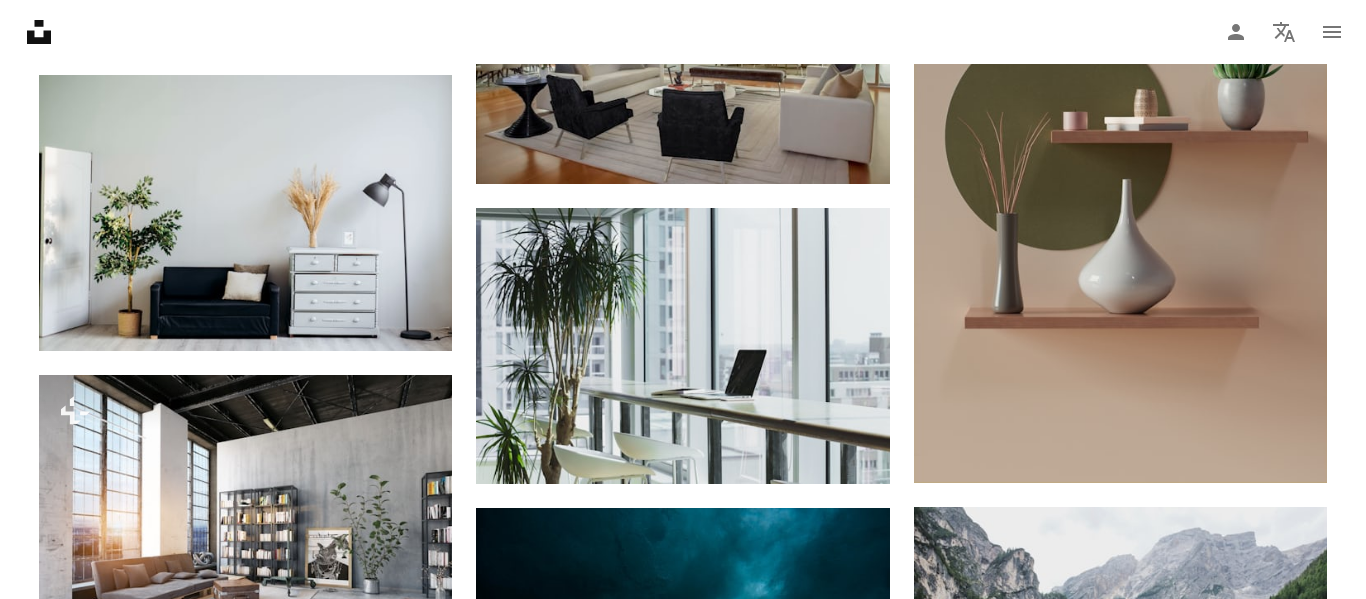 click on "An X shape Premium, ready to use images. Get unlimited access. A plus sign Members-only content added monthly A plus sign Unlimited royalty-free downloads A plus sign Illustrations  New A plus sign Enhanced legal protections yearly 66%  off monthly $12   $4 USD per month * Get  Unsplash+ * When paid annually, billed upfront  $48 Taxes where applicable. Renews automatically. Cancel anytime." at bounding box center (683, 3711) 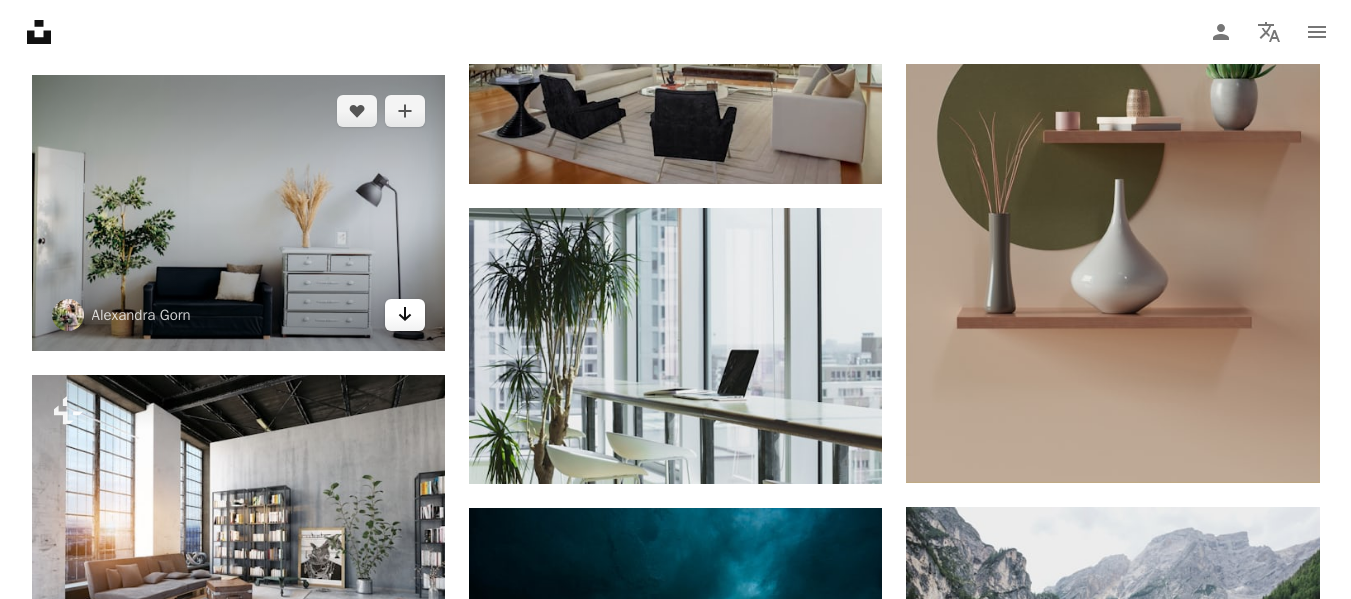 click on "Arrow pointing down" 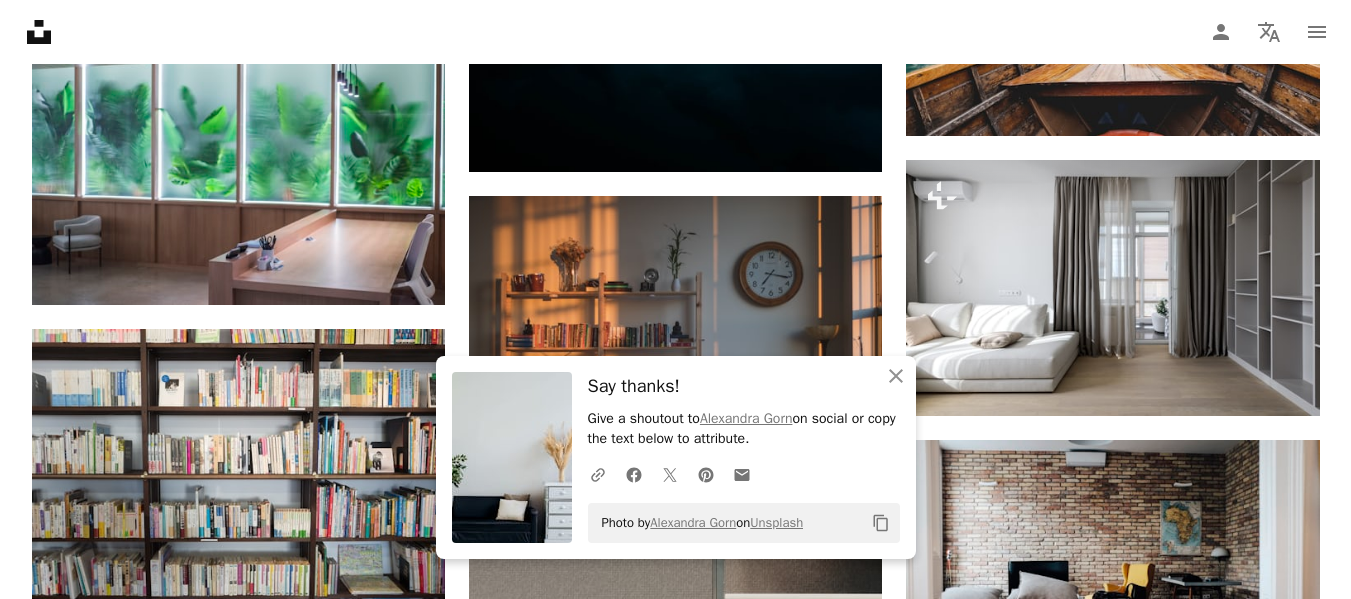 scroll, scrollTop: 4346, scrollLeft: 0, axis: vertical 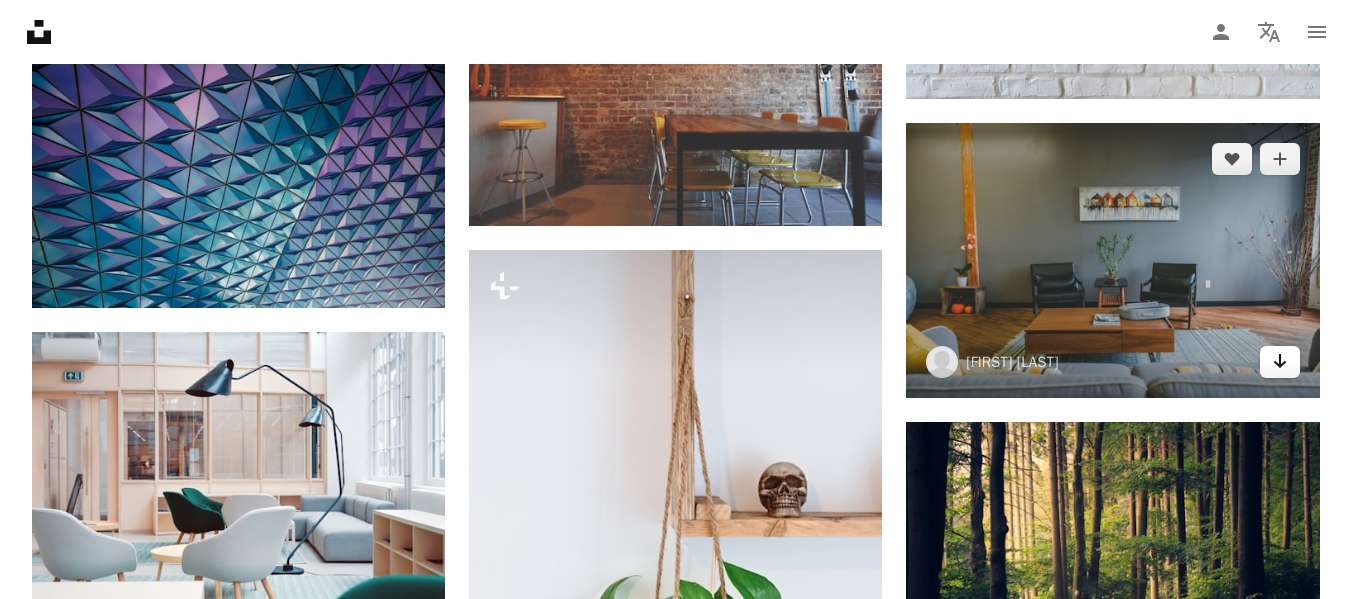 click on "Arrow pointing down" 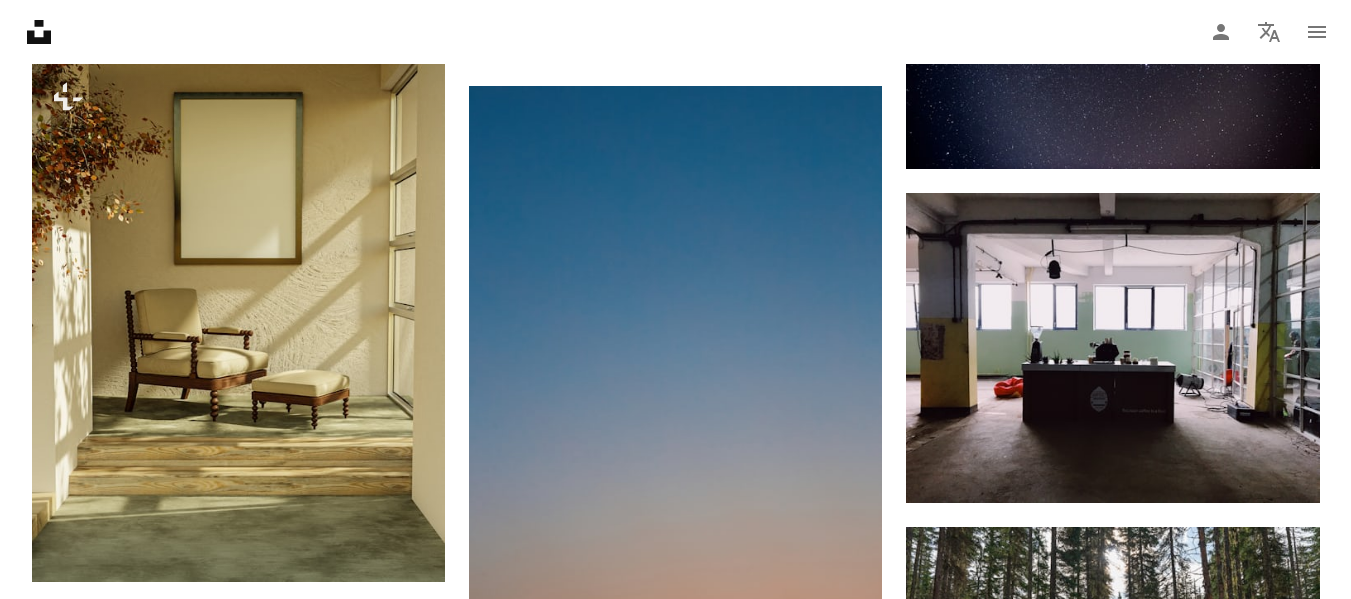 scroll, scrollTop: 10807, scrollLeft: 0, axis: vertical 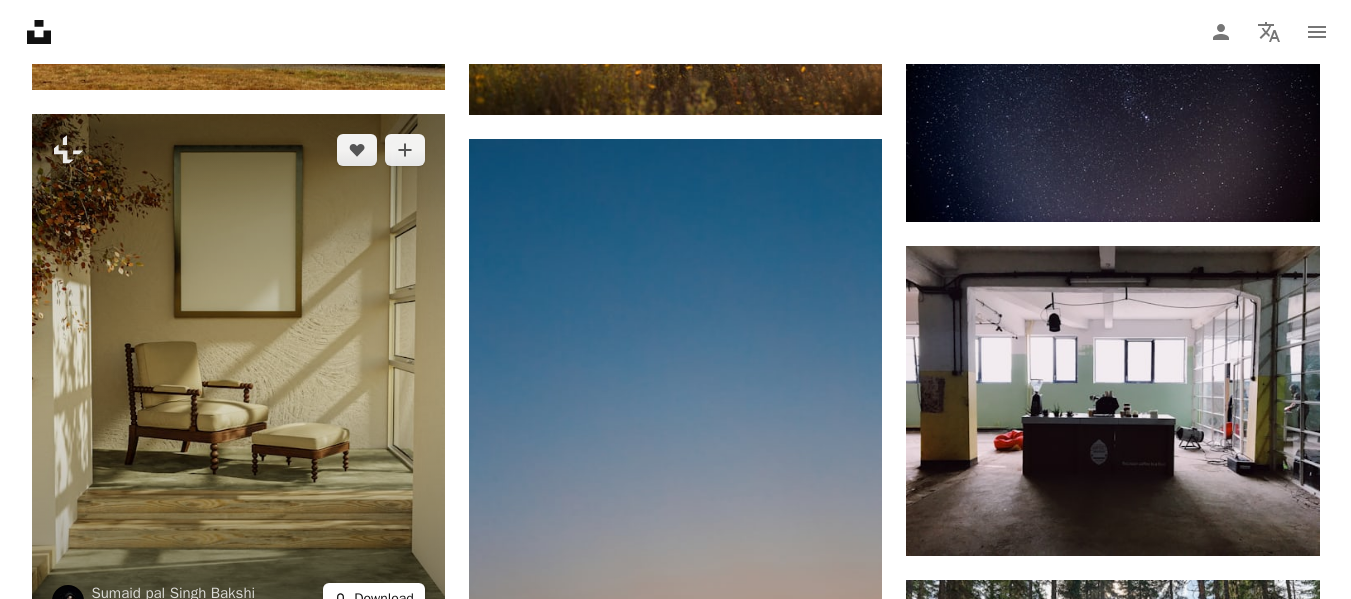 click on "A lock Download" at bounding box center (374, 599) 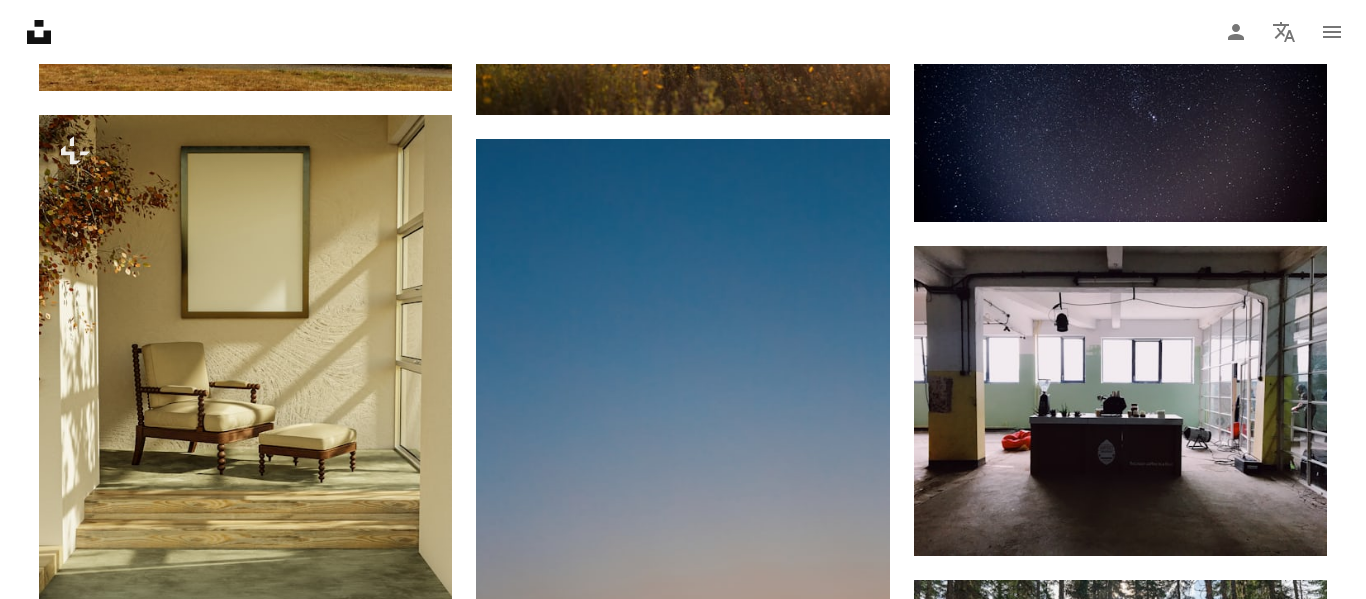 click on "An X shape Premium, ready to use images. Get unlimited access. A plus sign Members-only content added monthly A plus sign Unlimited royalty-free downloads A plus sign Illustrations  New A plus sign Enhanced legal protections yearly 66%  off monthly $12   $4 USD per month * Get  Unsplash+ * When paid annually, billed upfront  $48 Taxes where applicable. Renews automatically. Cancel anytime." at bounding box center (683, 4425) 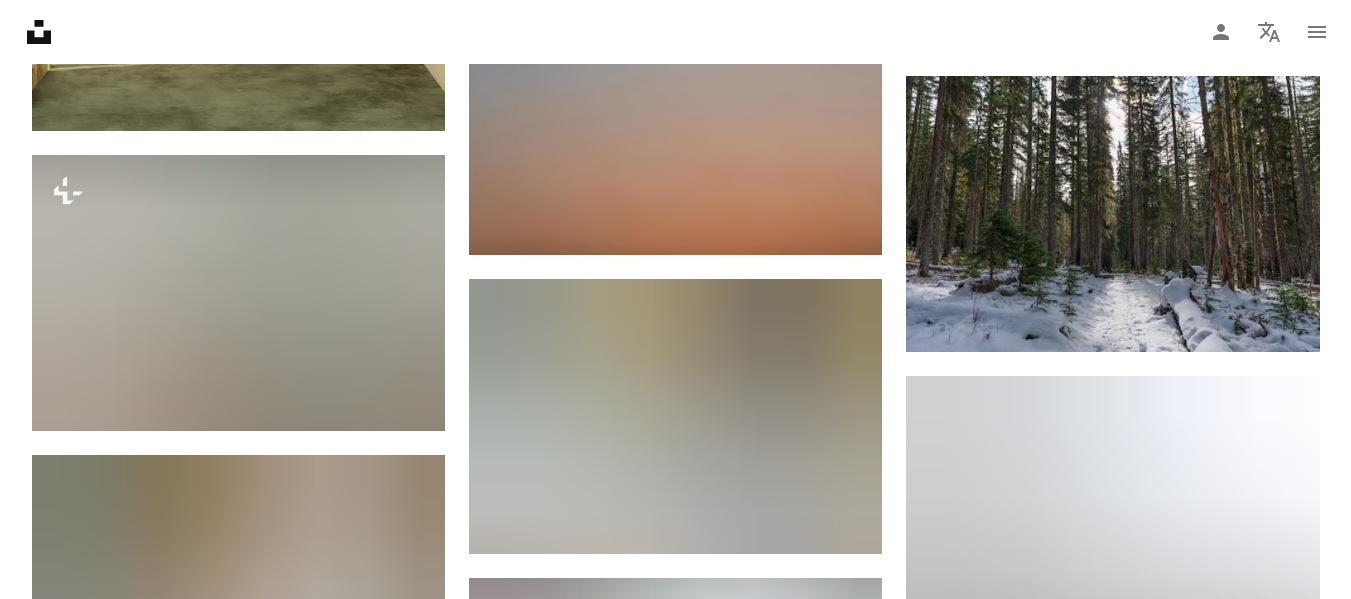scroll, scrollTop: 11364, scrollLeft: 0, axis: vertical 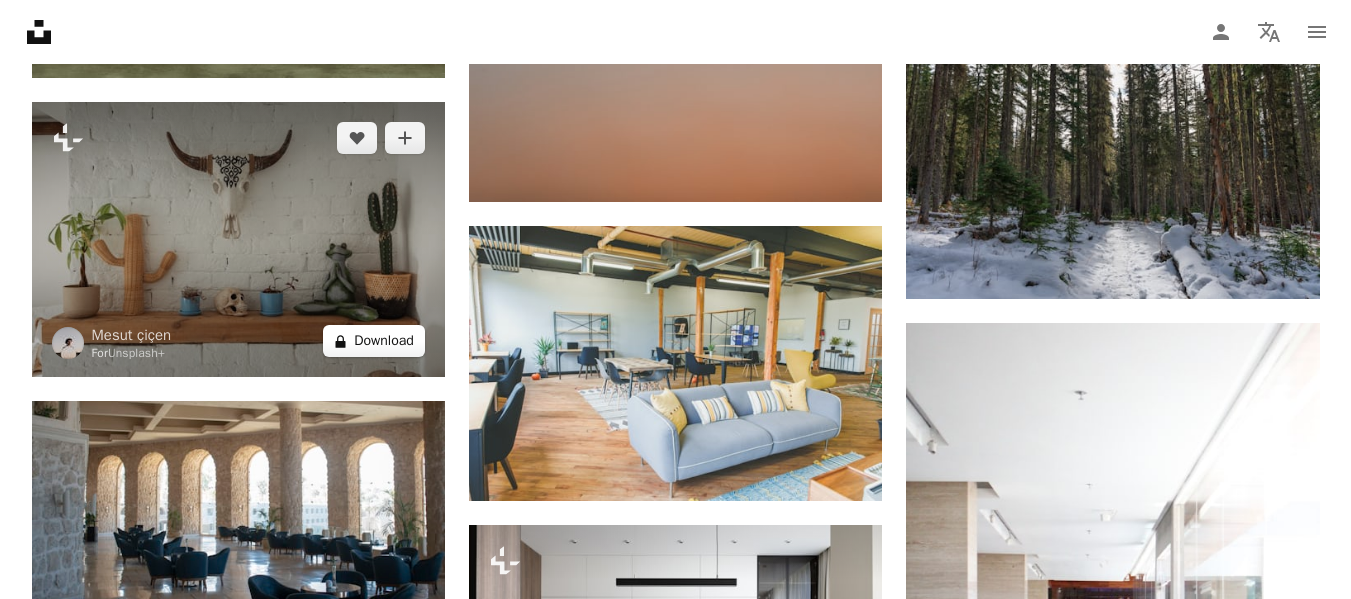 click on "A lock Download" at bounding box center [374, 341] 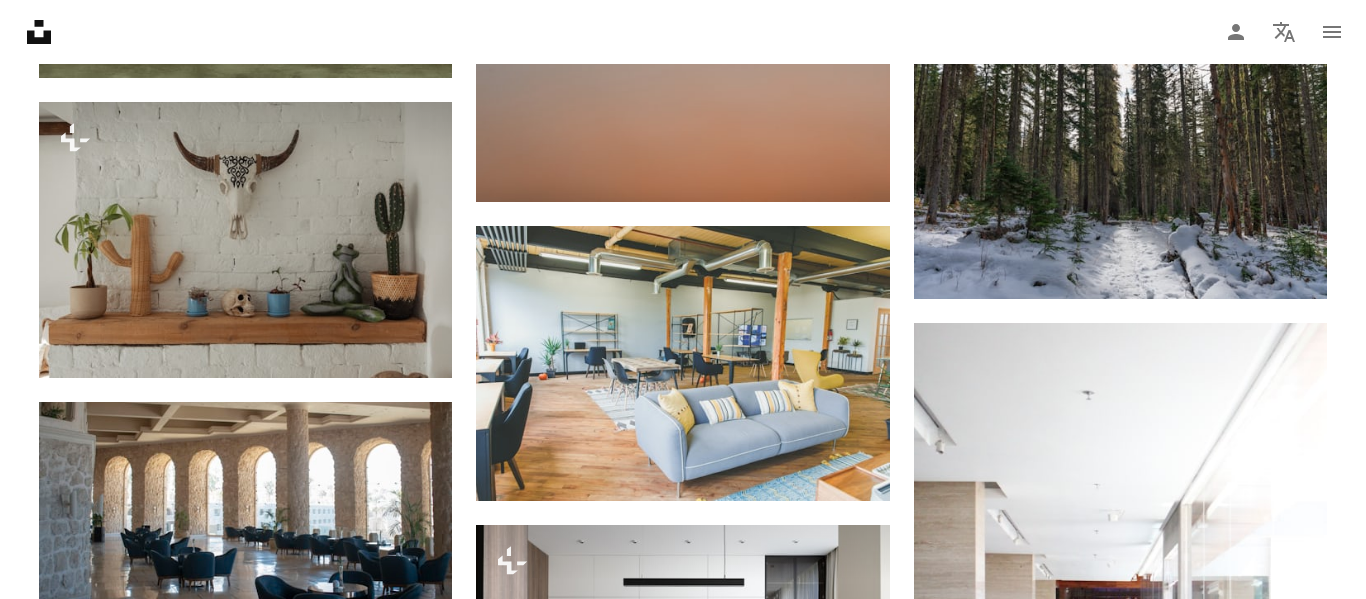 click on "An X shape Premium, ready to use images. Get unlimited access. A plus sign Members-only content added monthly A plus sign Unlimited royalty-free downloads A plus sign Illustrations  New A plus sign Enhanced legal protections yearly 66%  off monthly $12   $4 USD per month * Get  Unsplash+ * When paid annually, billed upfront  $48 Taxes where applicable. Renews automatically. Cancel anytime." at bounding box center [683, 3868] 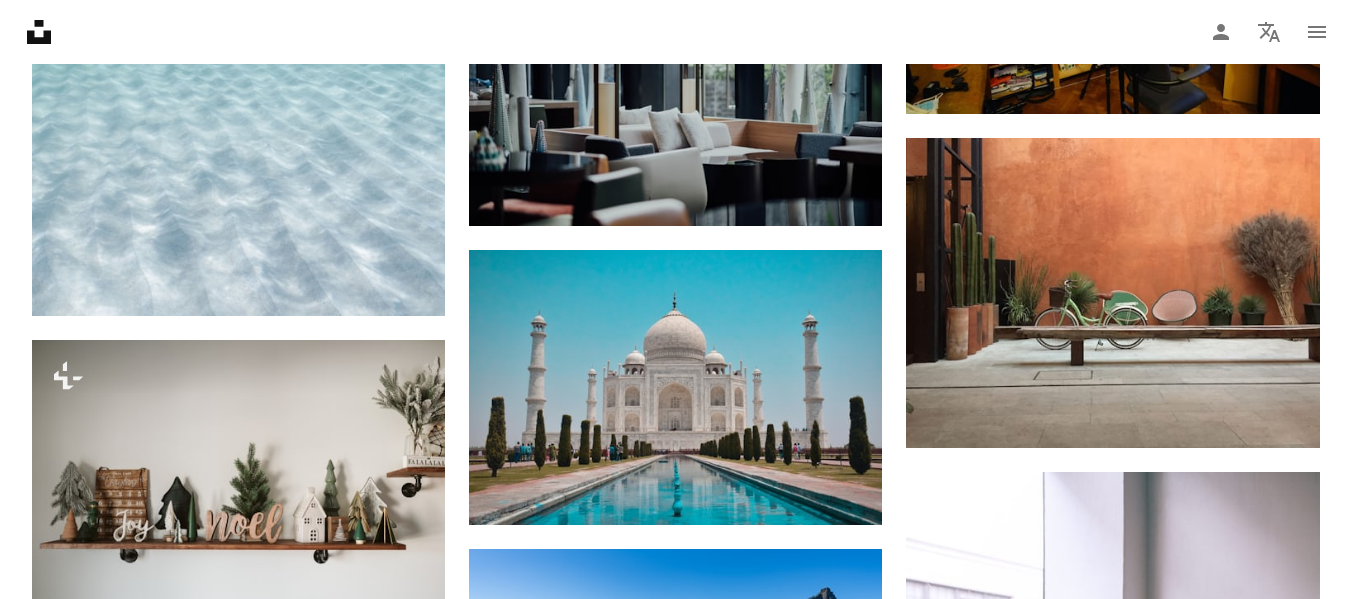 scroll, scrollTop: 13748, scrollLeft: 0, axis: vertical 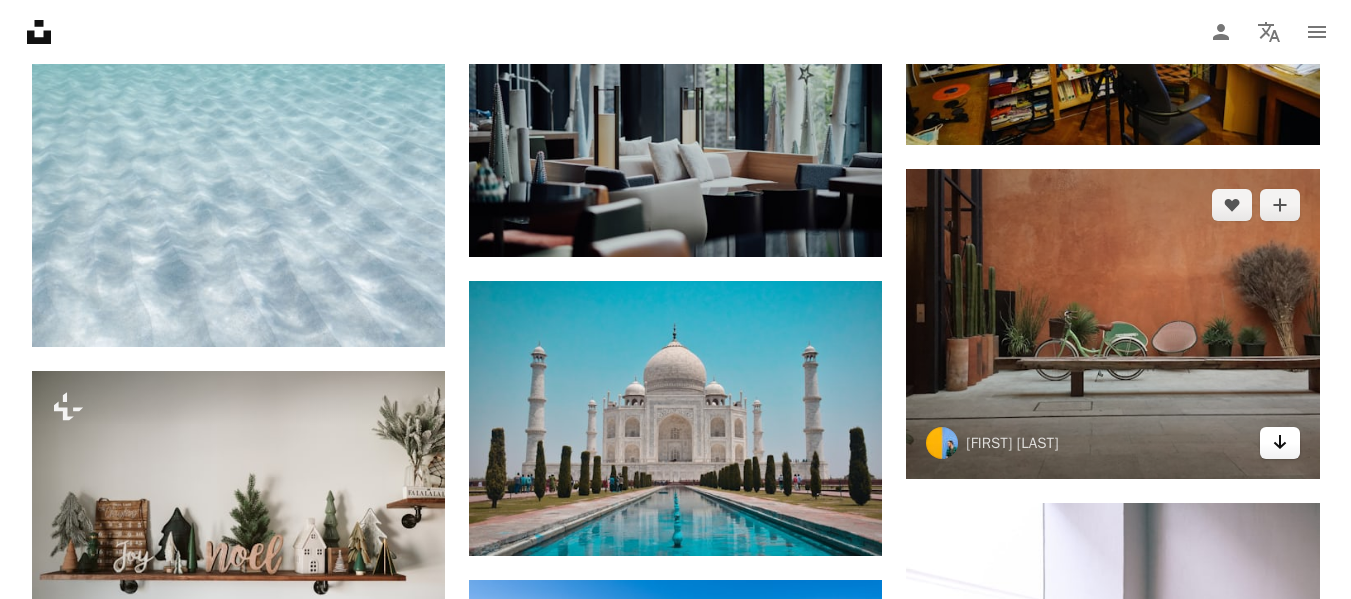click 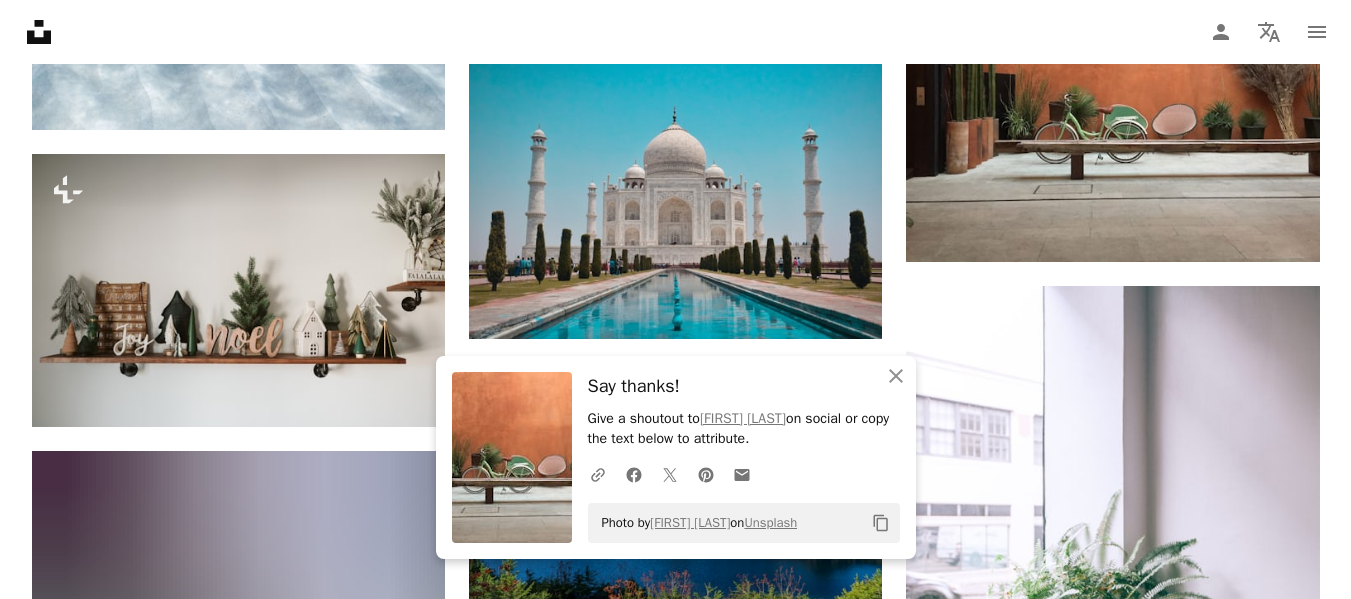 scroll, scrollTop: 14059, scrollLeft: 0, axis: vertical 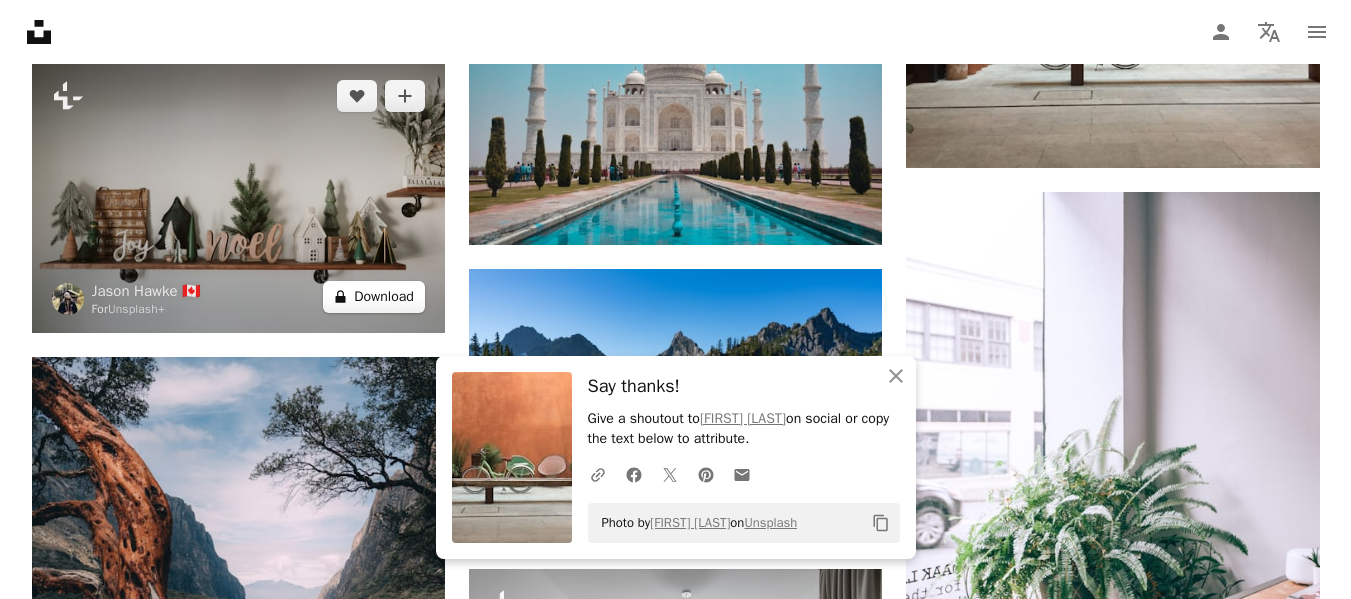 click on "A lock Download" at bounding box center (374, 297) 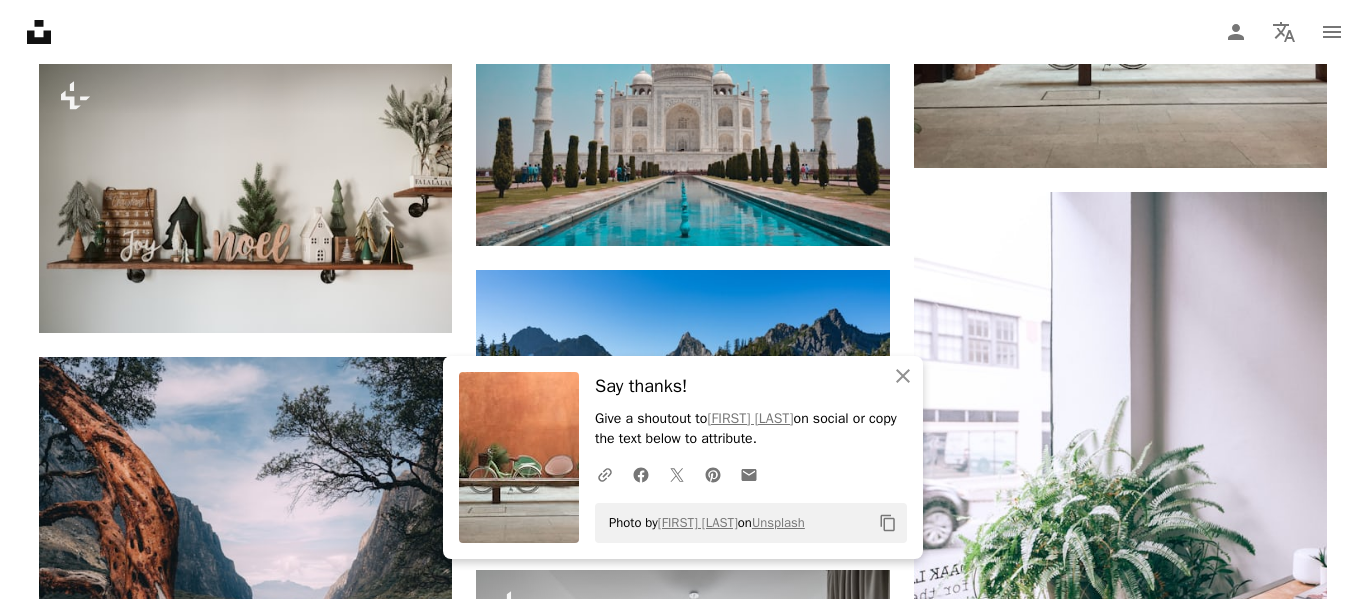 click on "Close Say thanks! Give a shoutout to  [NAME]  on social or copy the text below to attribute. A URL sharing icon (chains) Facebook icon X (formerly Twitter) icon Pinterest icon An envelope Photo by  [NAME]  on  Unsplash
Copy content Premium, ready to use images. Get unlimited access. A plus sign Members-only content added monthly A plus sign Unlimited royalty-free downloads A plus sign Illustrations  New A plus sign Enhanced legal protections yearly 66%  off monthly $12   $4 USD per month * Get  Unsplash+ * When paid annually, billed upfront  $48 Taxes where applicable. Renews automatically. Cancel anytime." at bounding box center (683, 3738) 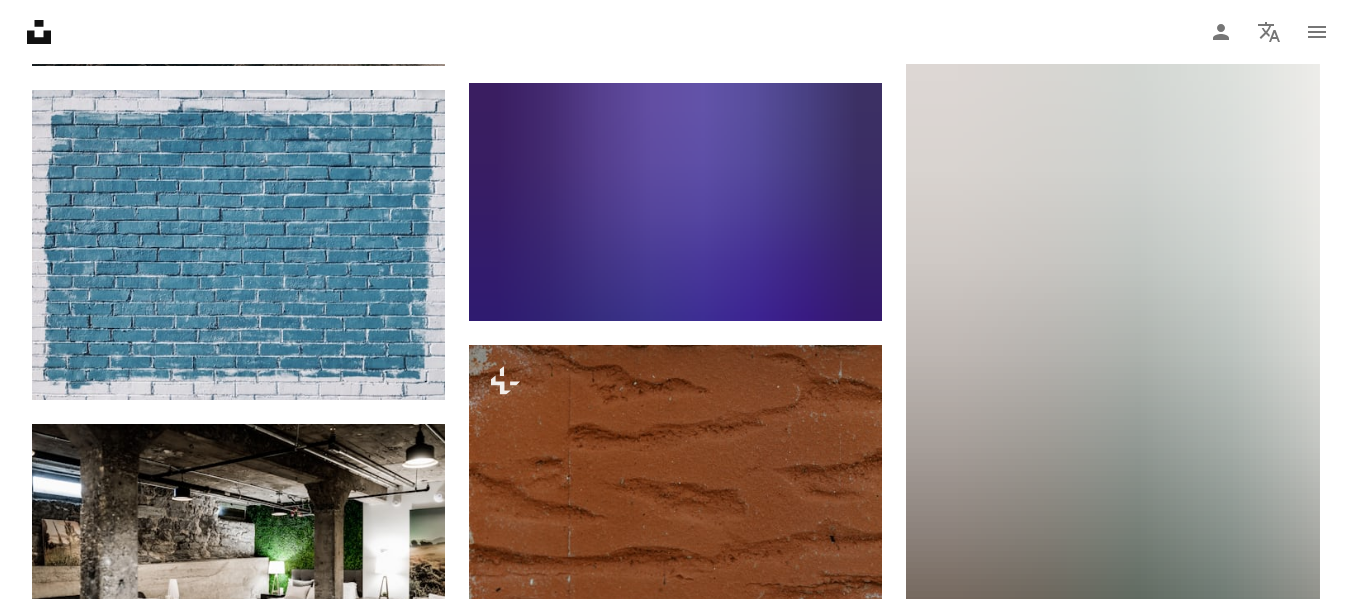 scroll, scrollTop: 15022, scrollLeft: 0, axis: vertical 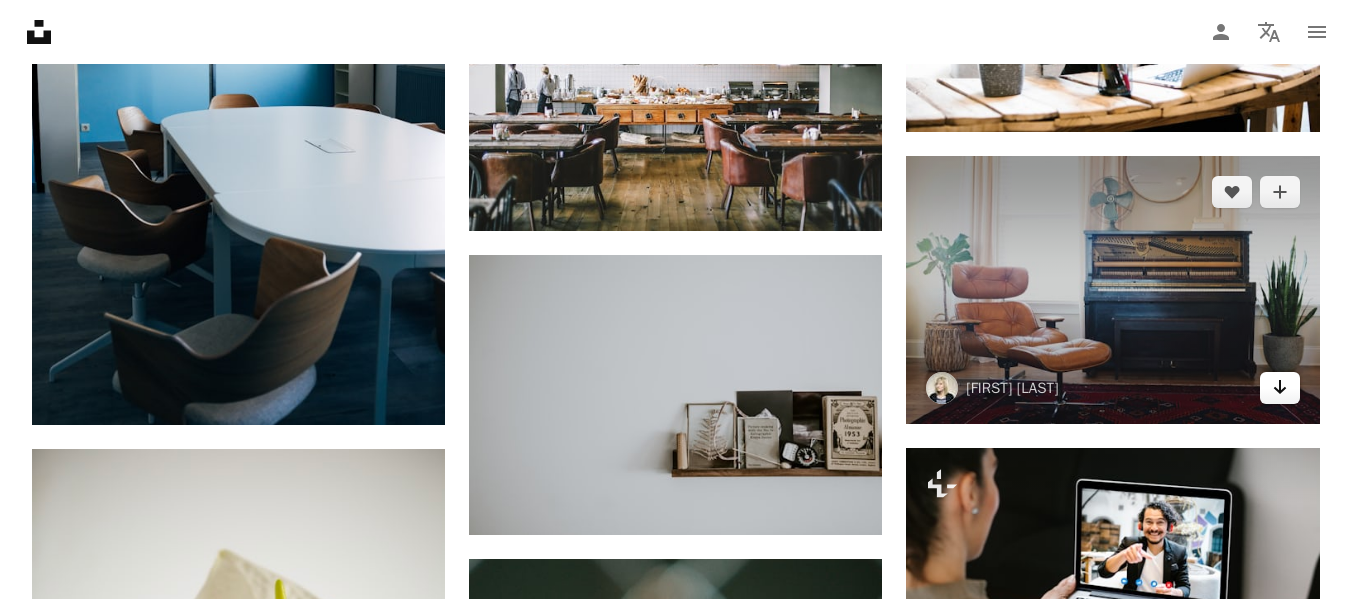 click on "Arrow pointing down" 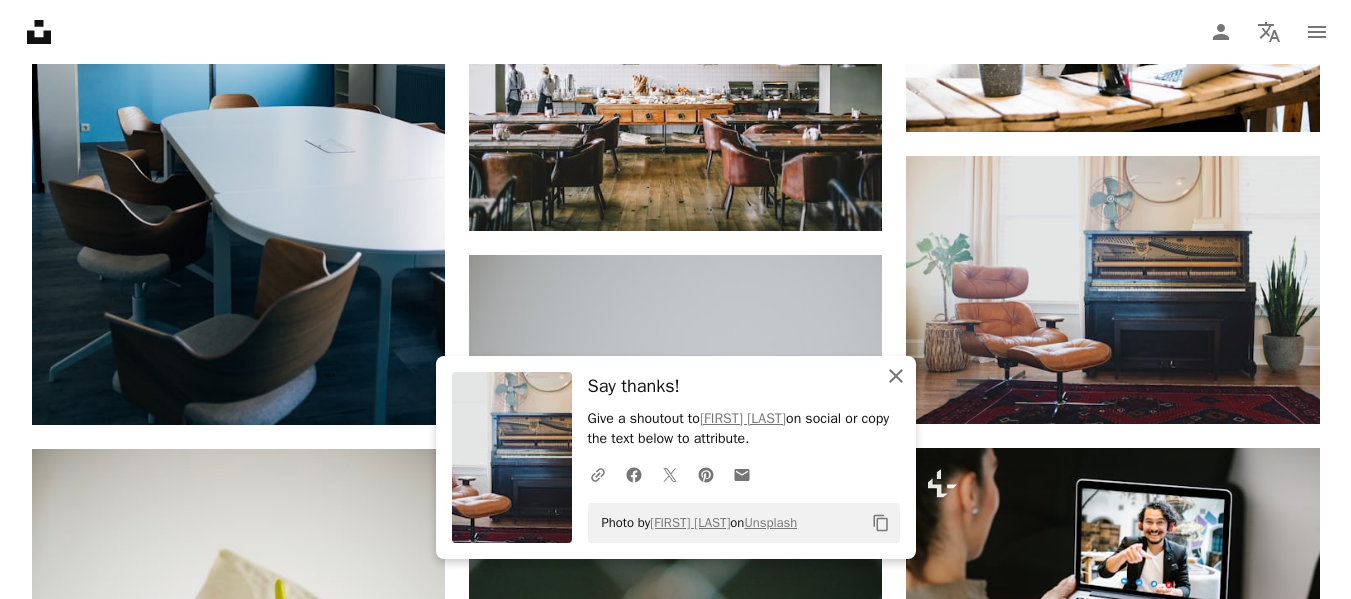 click 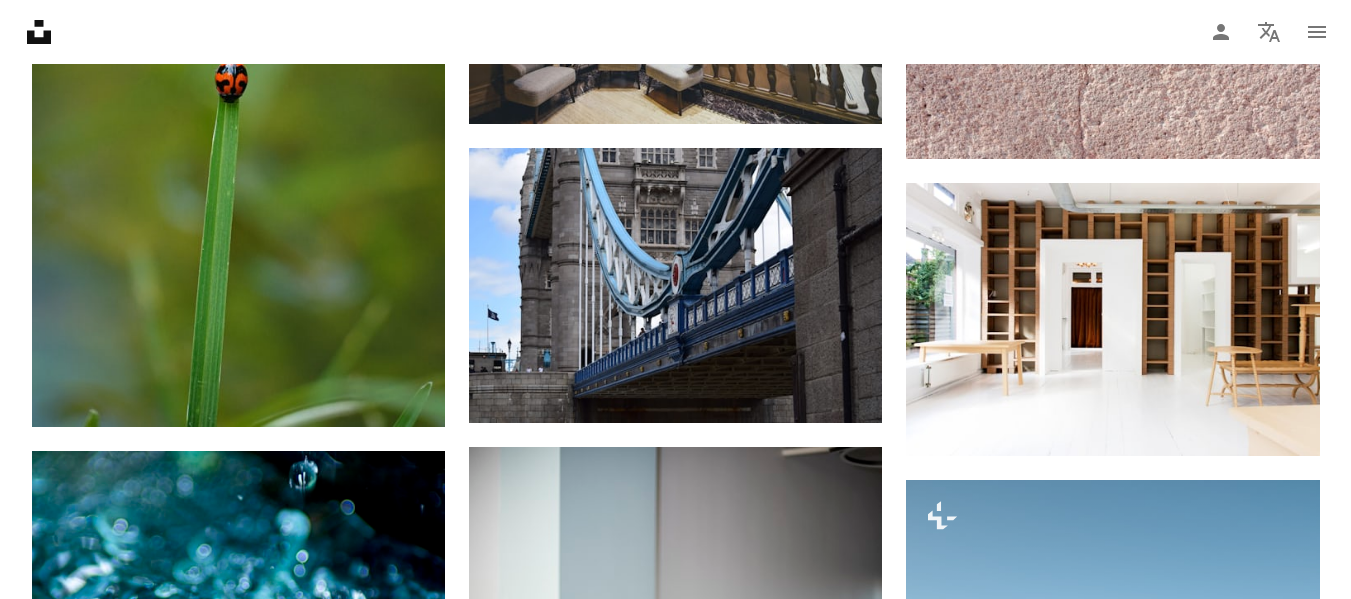scroll, scrollTop: 22540, scrollLeft: 0, axis: vertical 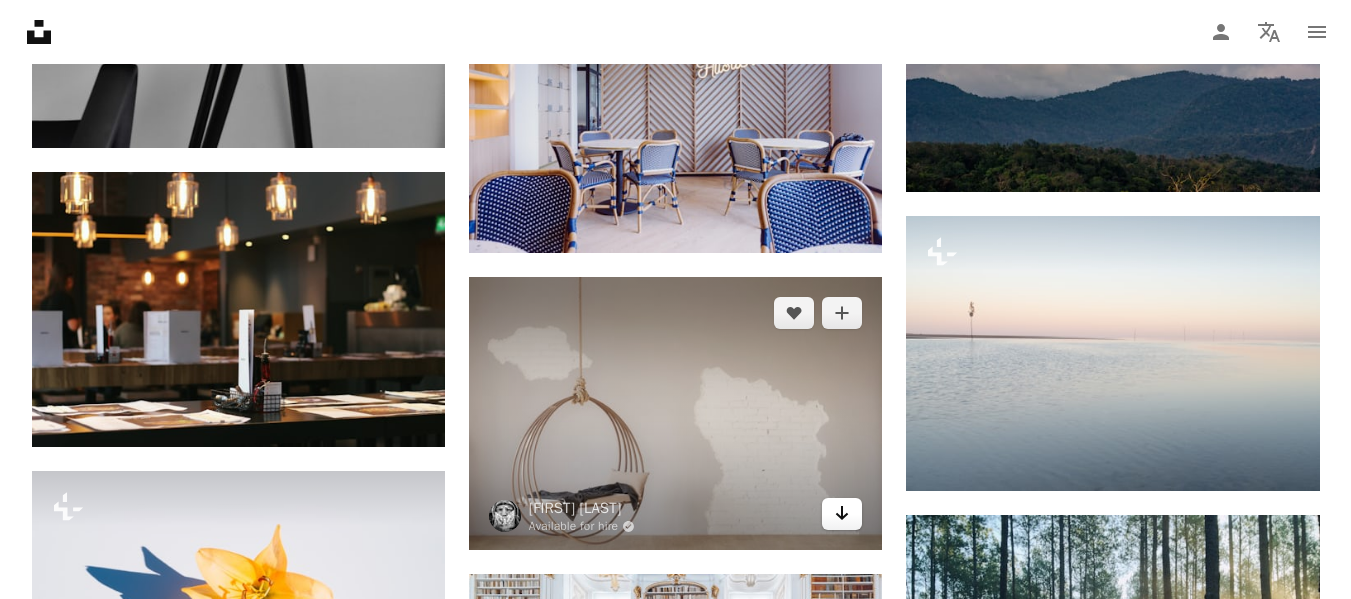 click on "Arrow pointing down" 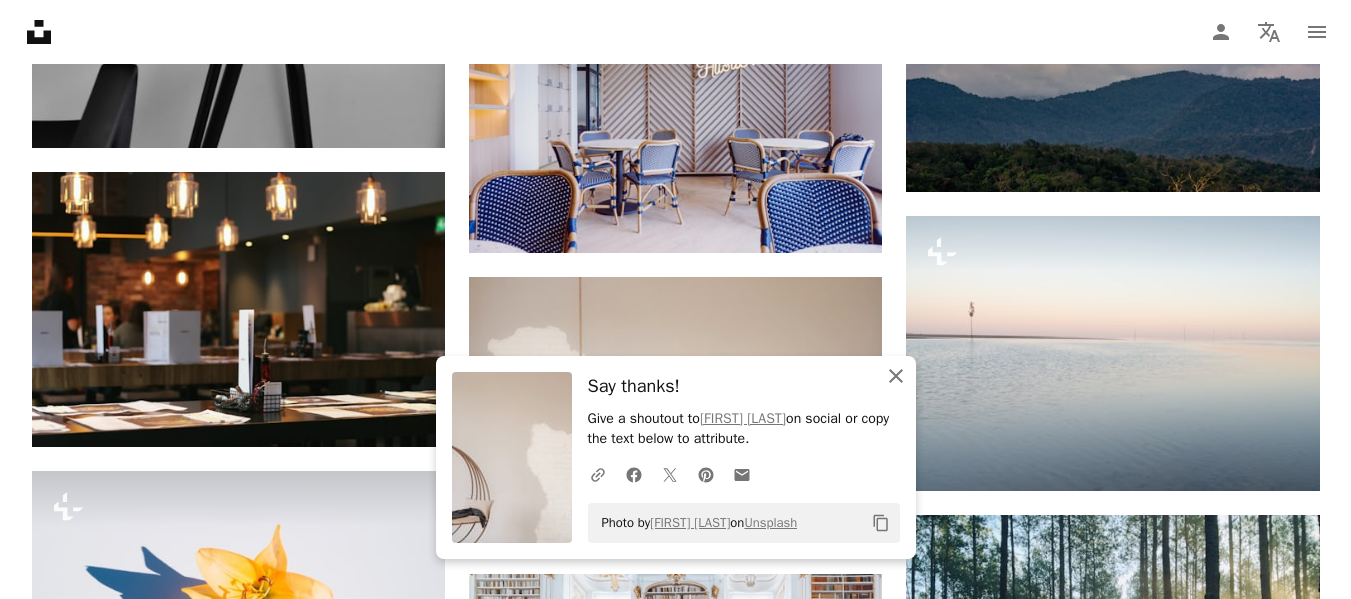 click 